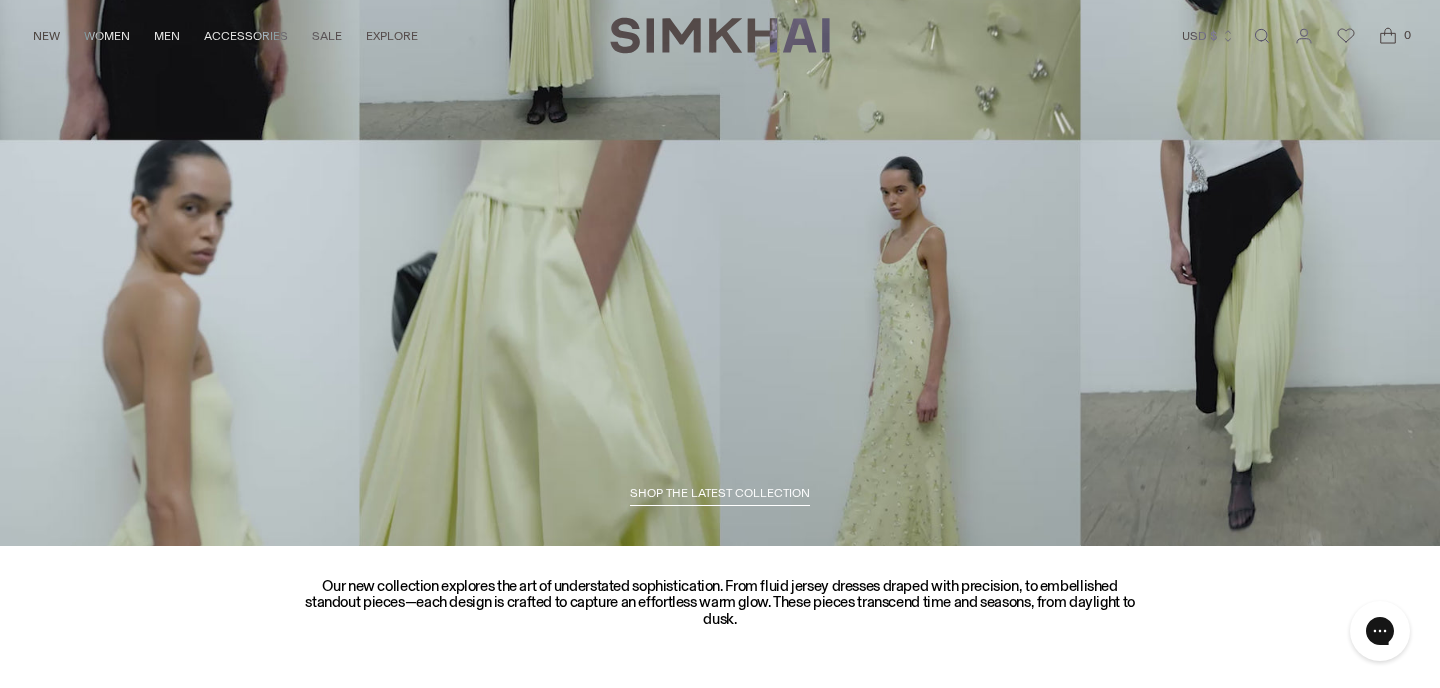 scroll, scrollTop: 0, scrollLeft: 0, axis: both 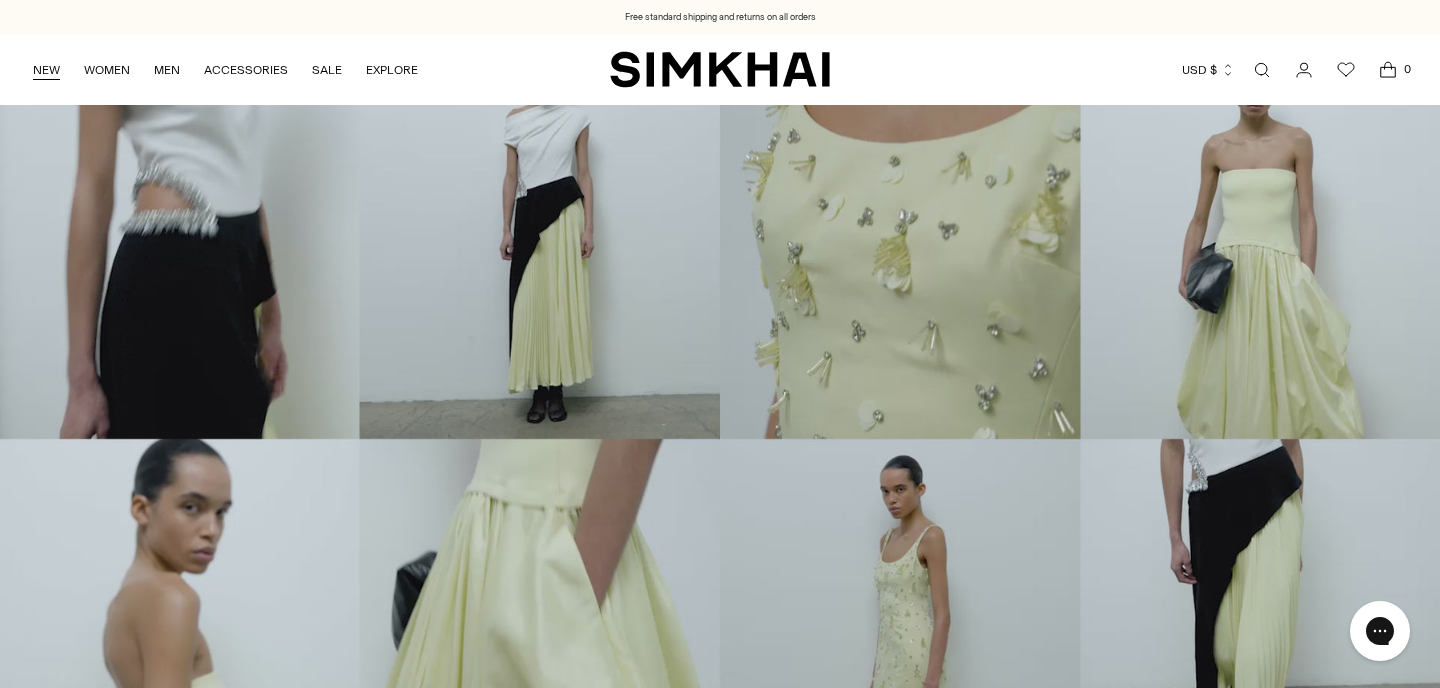 click on "NEW" at bounding box center (46, 70) 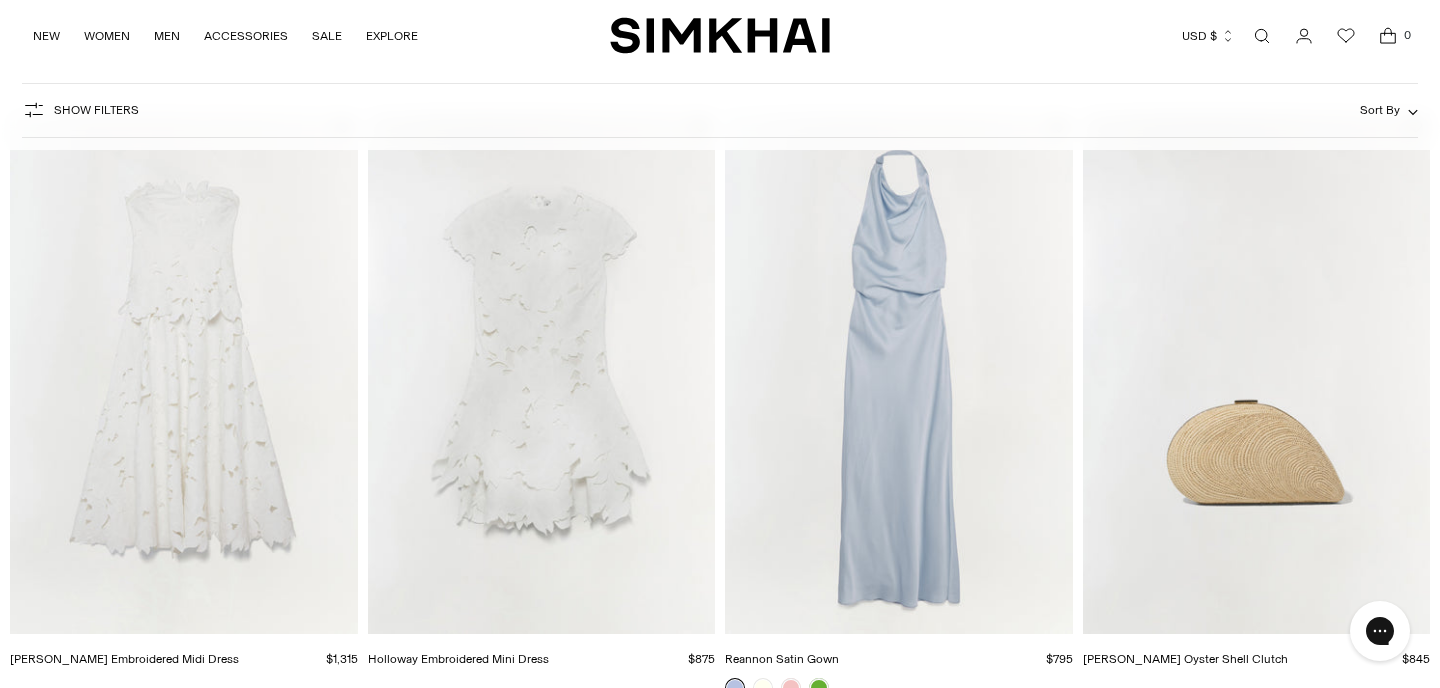 scroll, scrollTop: 0, scrollLeft: 0, axis: both 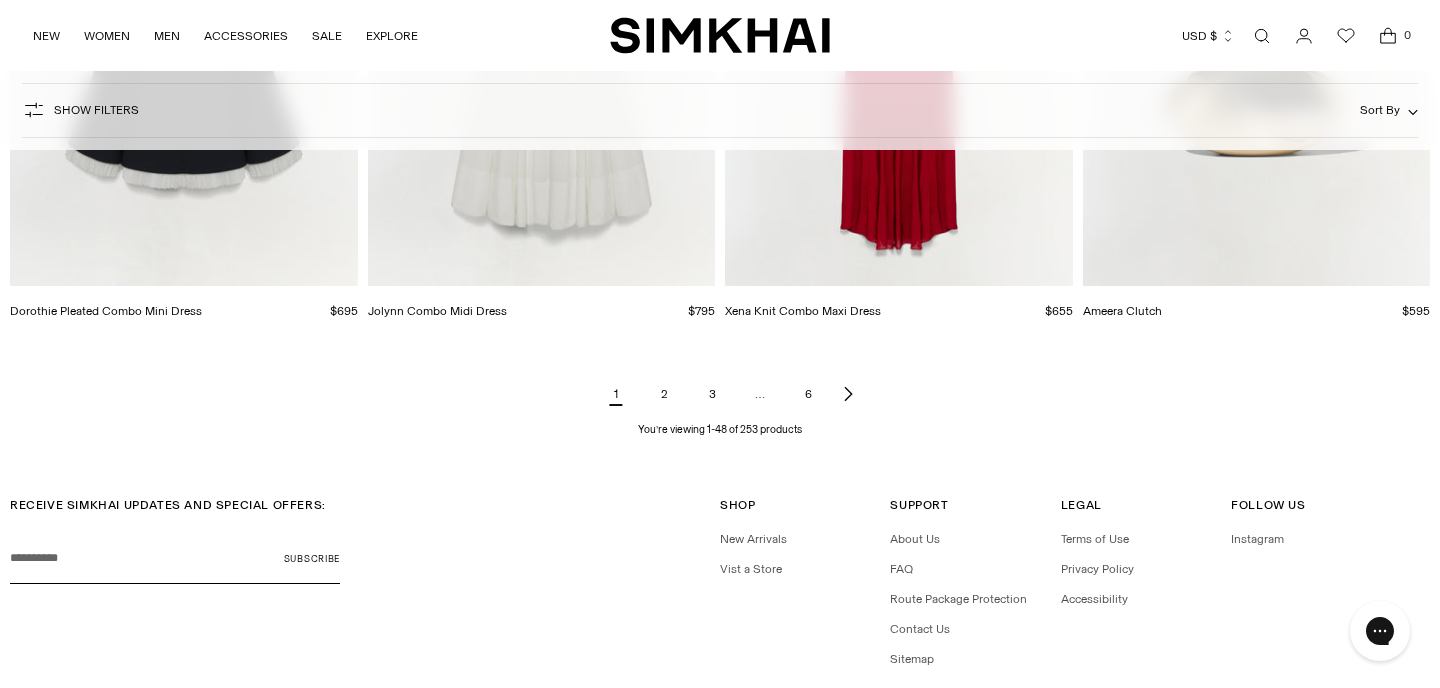 click on "USD $" at bounding box center [1208, 36] 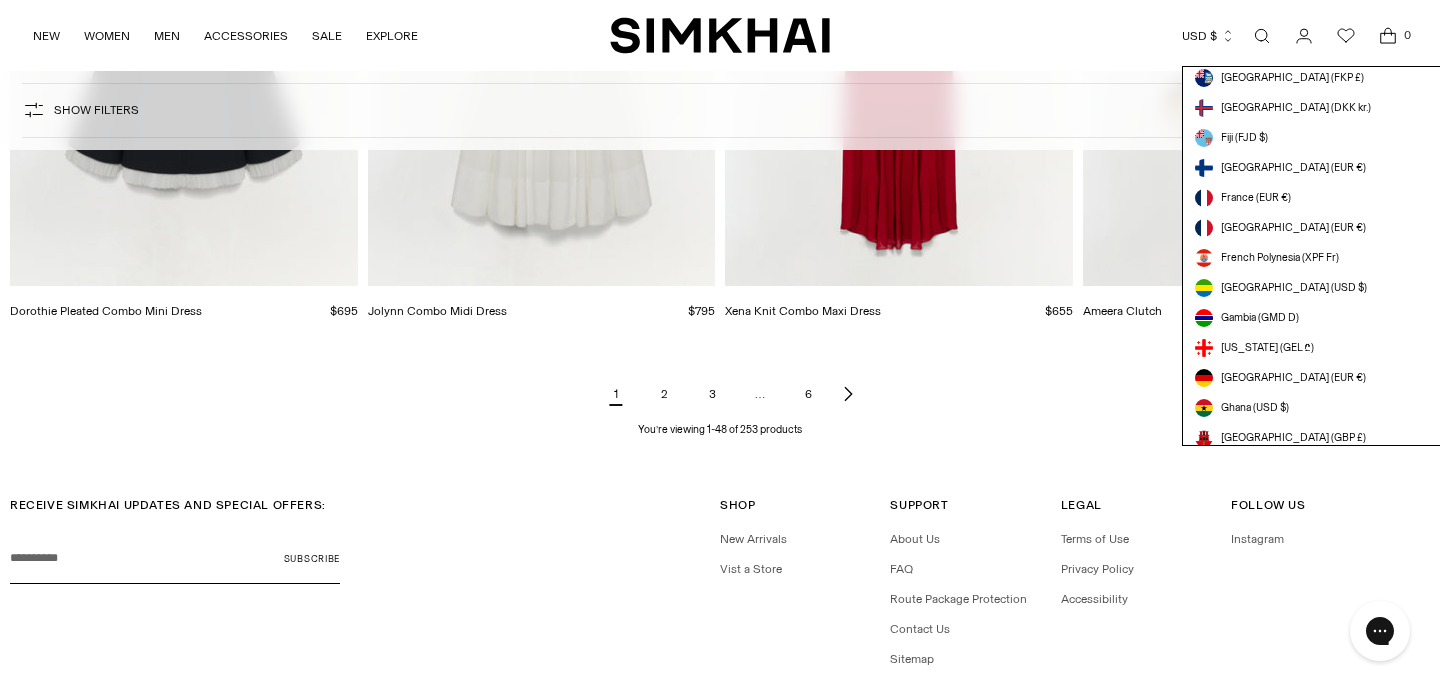 scroll, scrollTop: 1785, scrollLeft: 0, axis: vertical 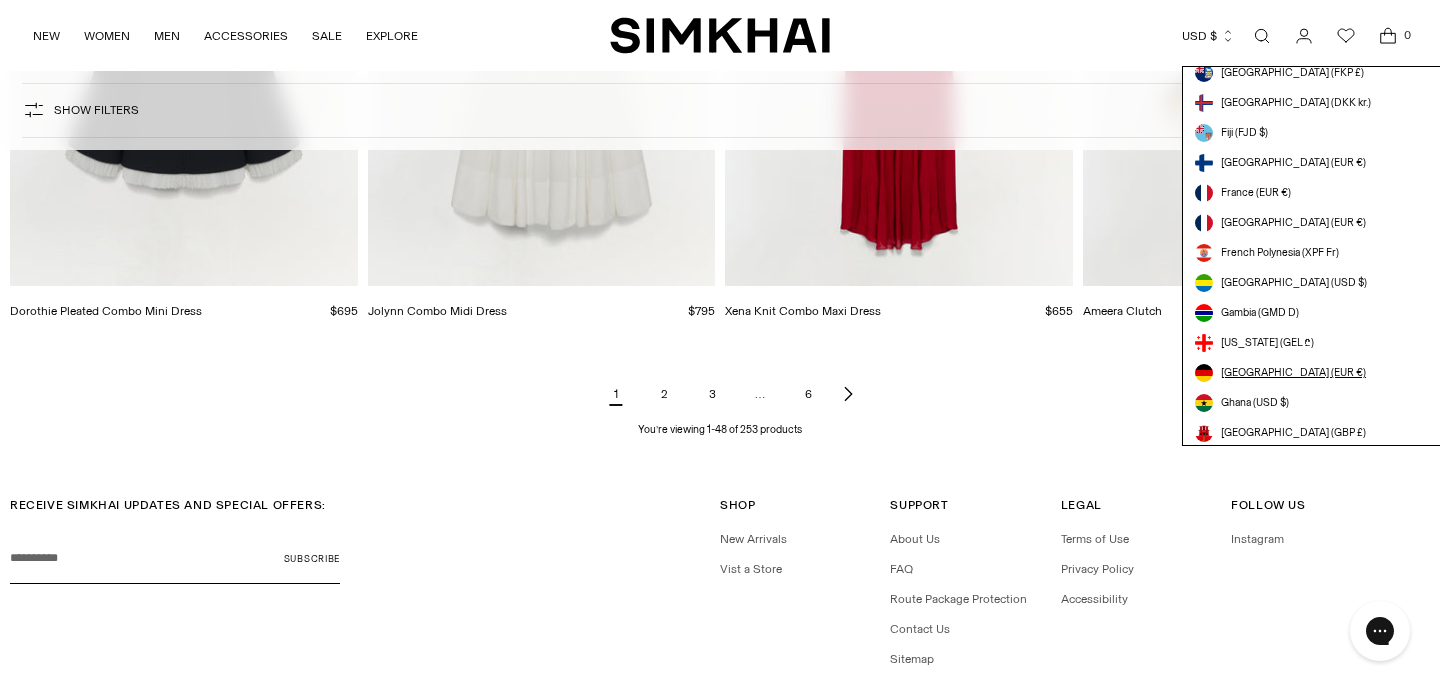 click on "[GEOGRAPHIC_DATA] (EUR
€)" at bounding box center (1293, 373) 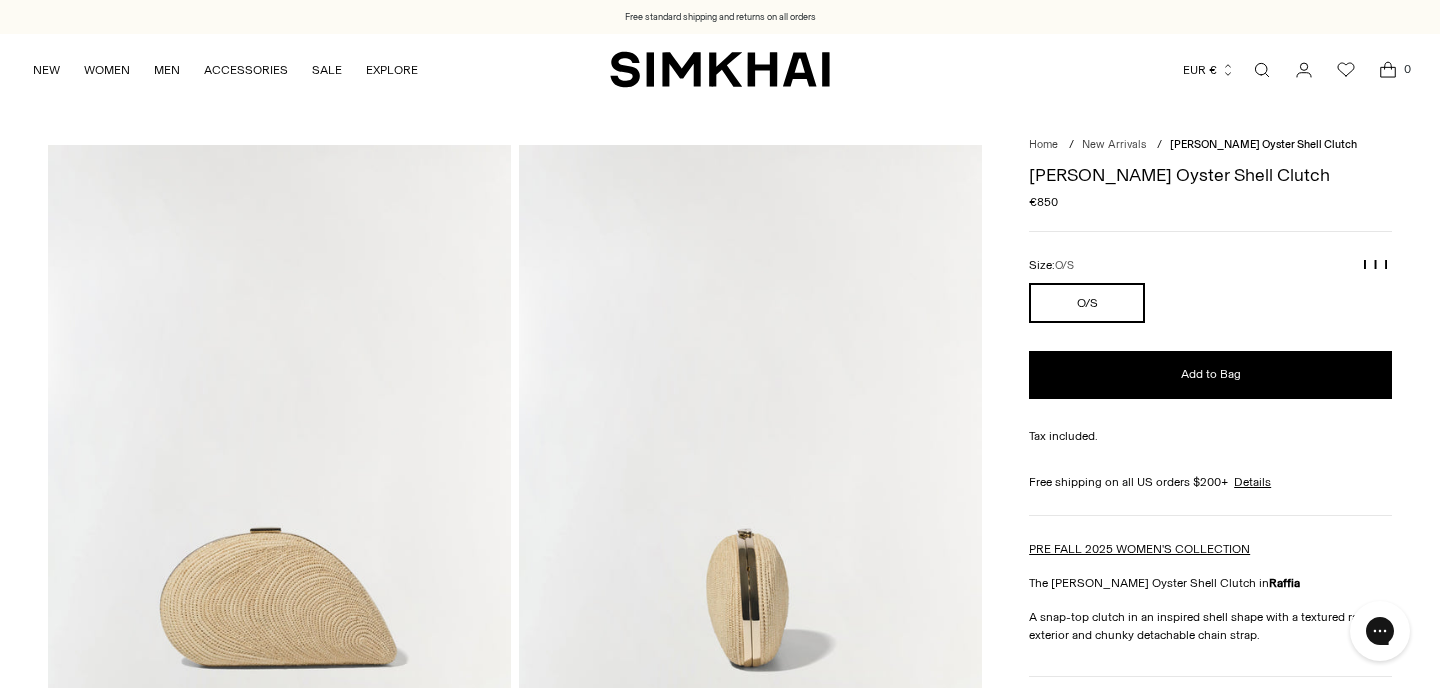 scroll, scrollTop: 0, scrollLeft: 0, axis: both 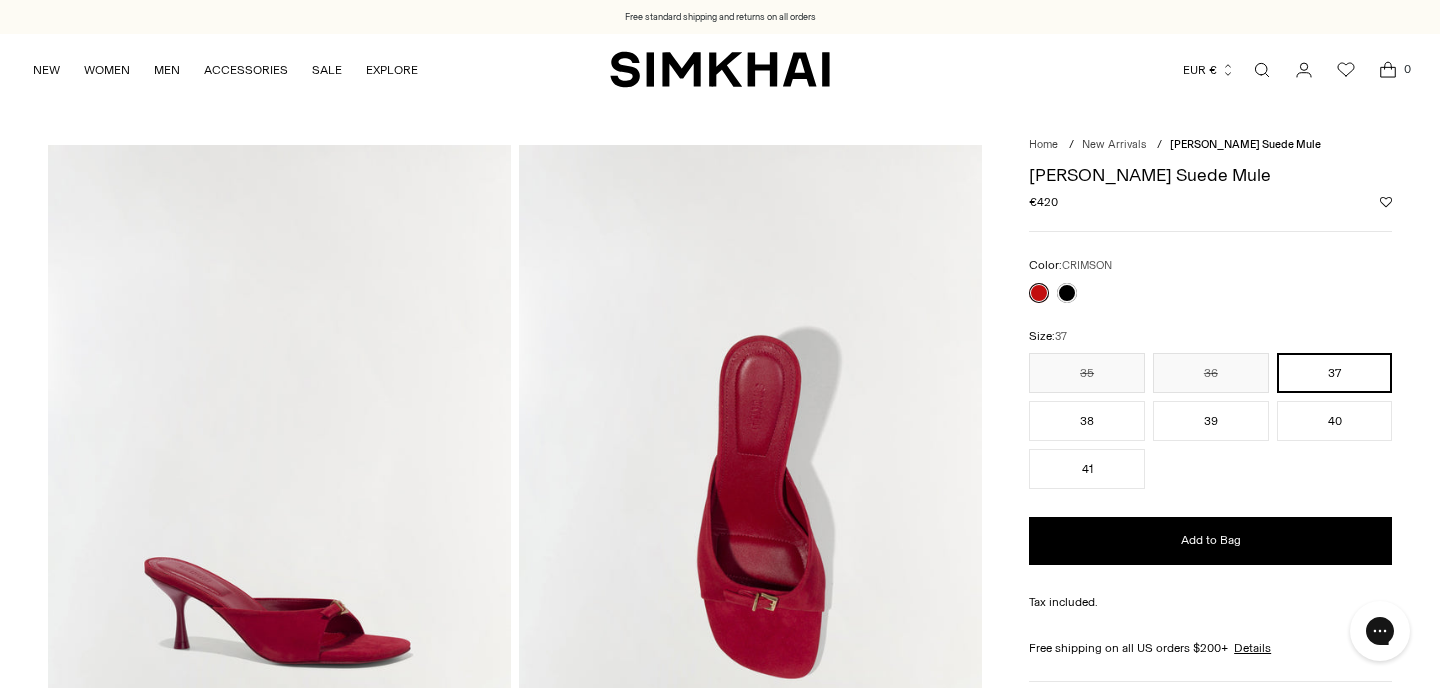 click on "Home
/
New Arrivals
/
Carey Suede Mule
Carey Suede Mule
Regular price
€420
Unit price
/ per
/" at bounding box center (720, 843) 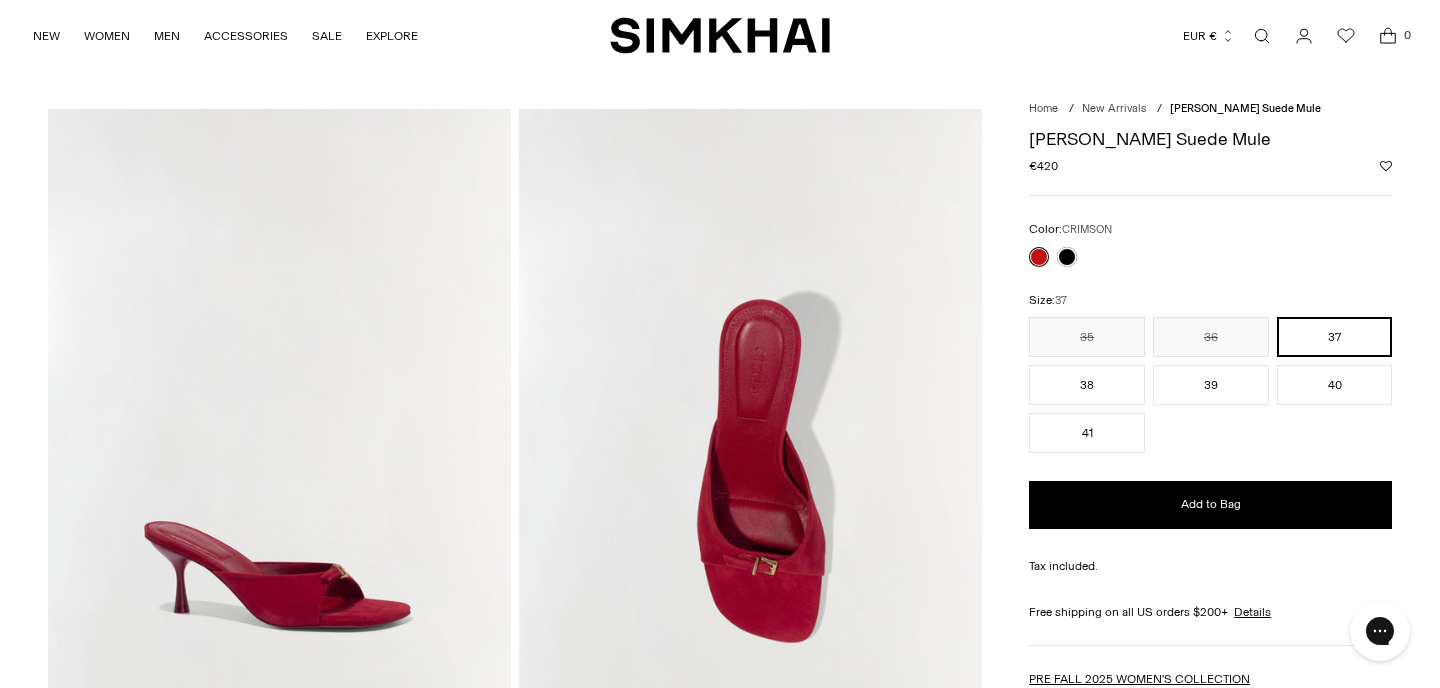 scroll, scrollTop: 0, scrollLeft: 0, axis: both 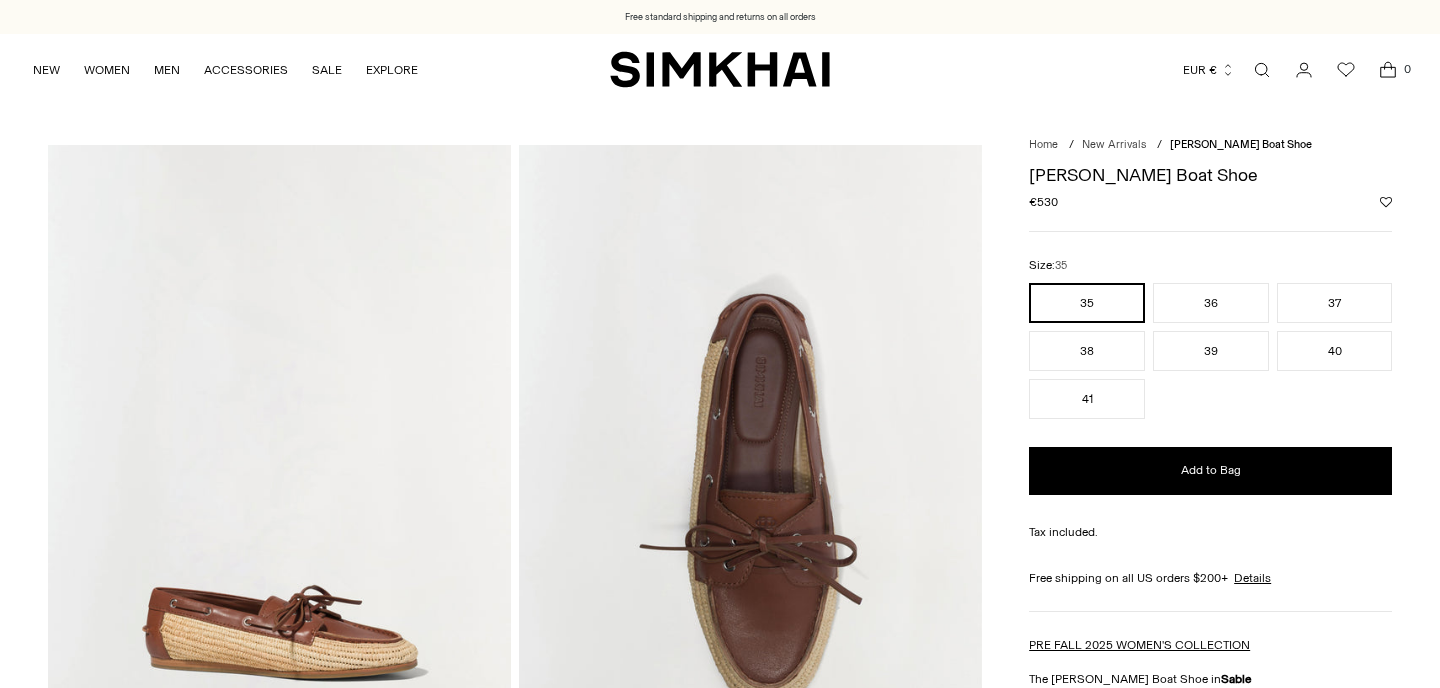 click on "Home
/
New Arrivals
/
[PERSON_NAME] Raffia Boat Shoe
[PERSON_NAME] Raffia Boat Shoe
Regular price
€530
Unit price
/ per
/" at bounding box center (720, 843) 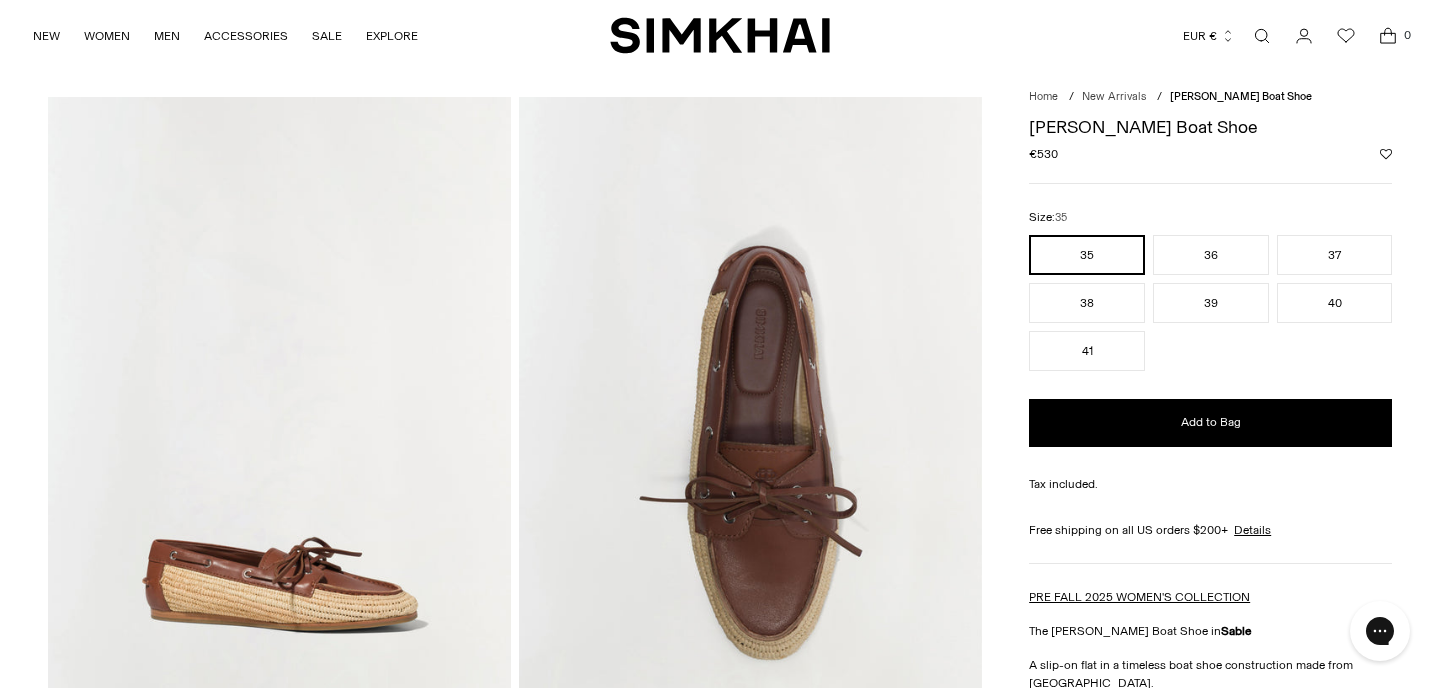 scroll, scrollTop: 0, scrollLeft: 0, axis: both 